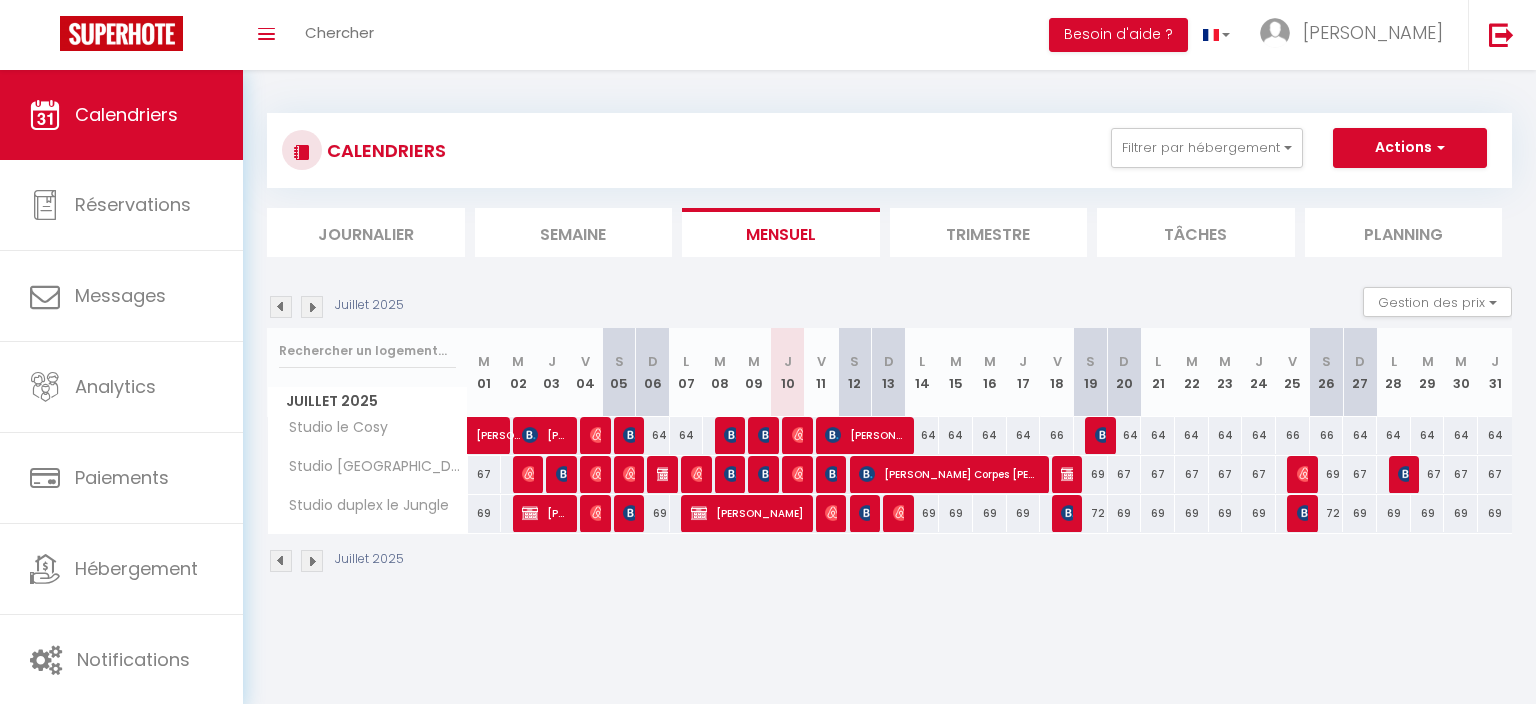 select 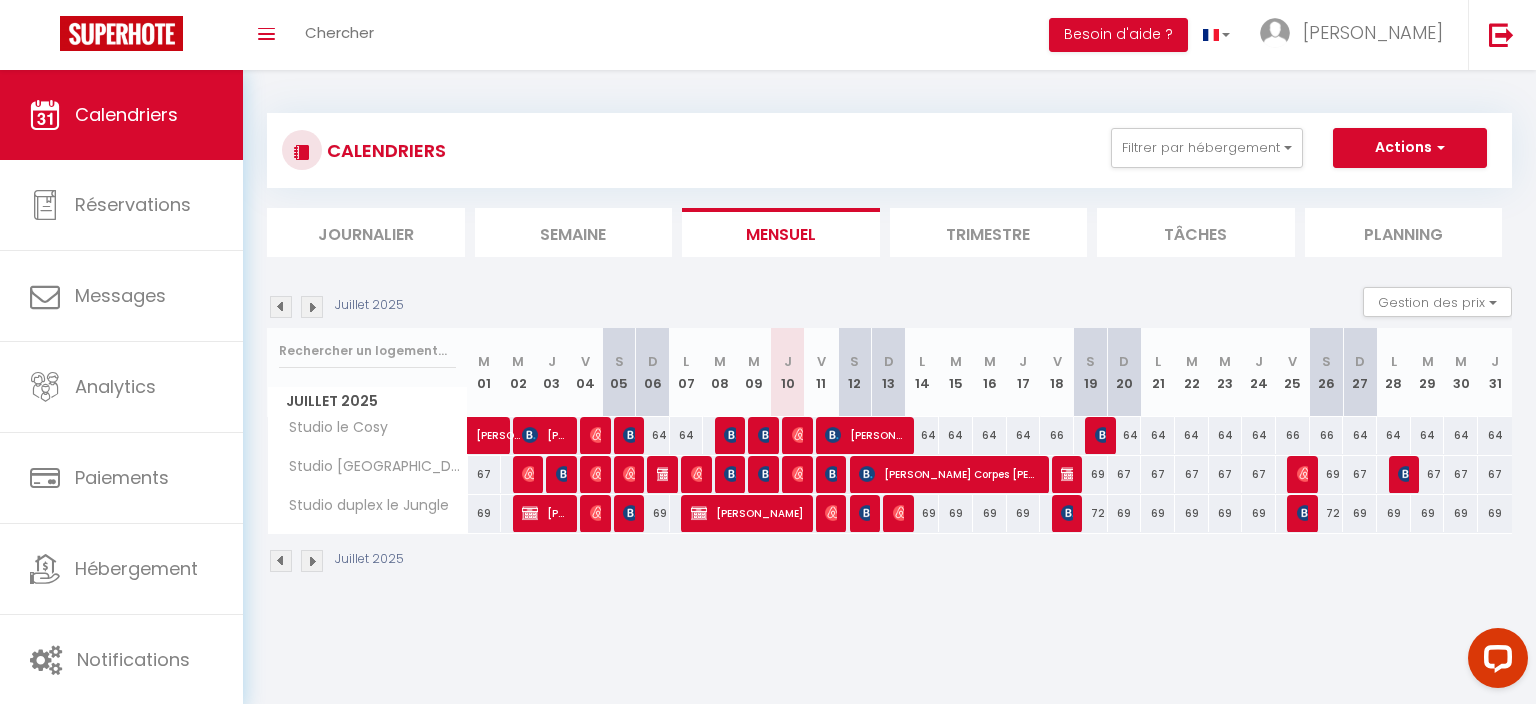 scroll, scrollTop: 0, scrollLeft: 0, axis: both 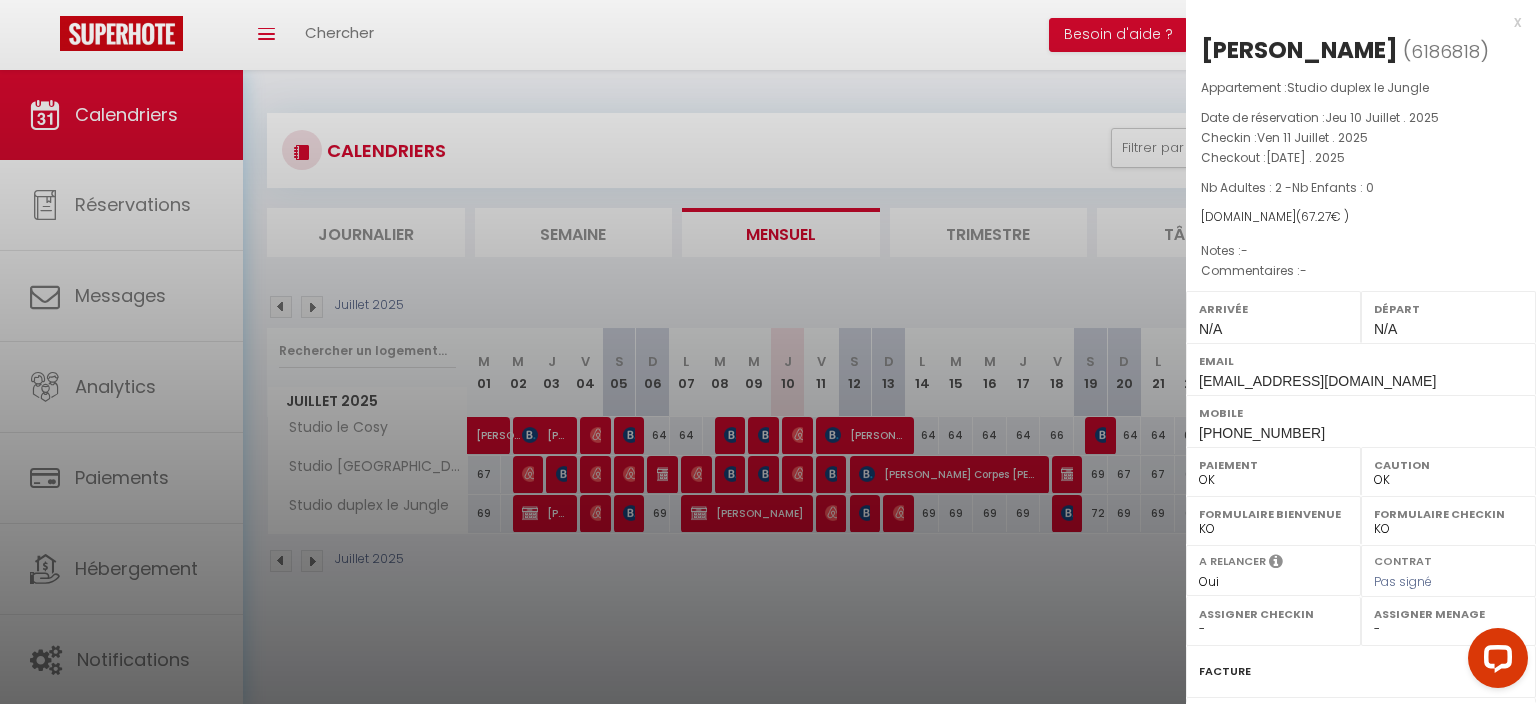 click at bounding box center (768, 352) 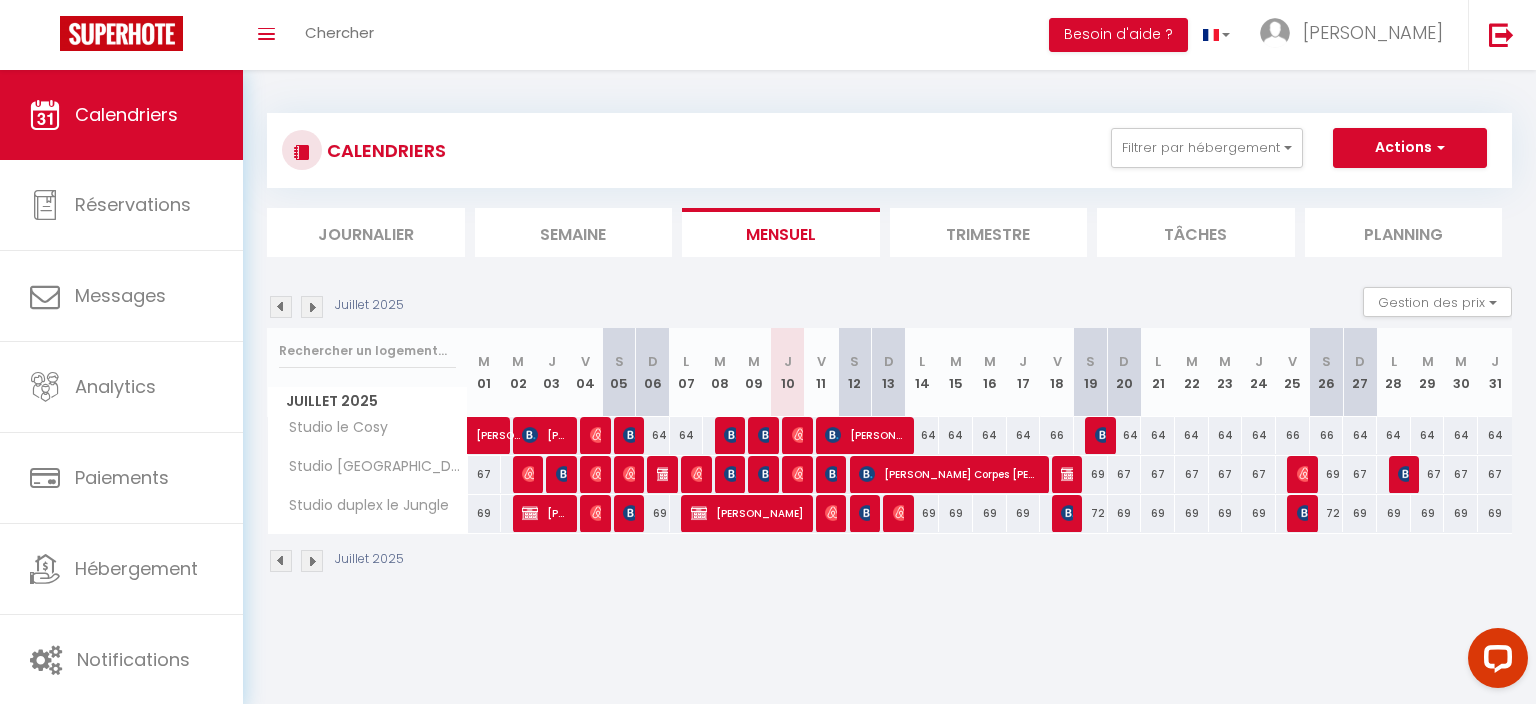 click at bounding box center (833, 474) 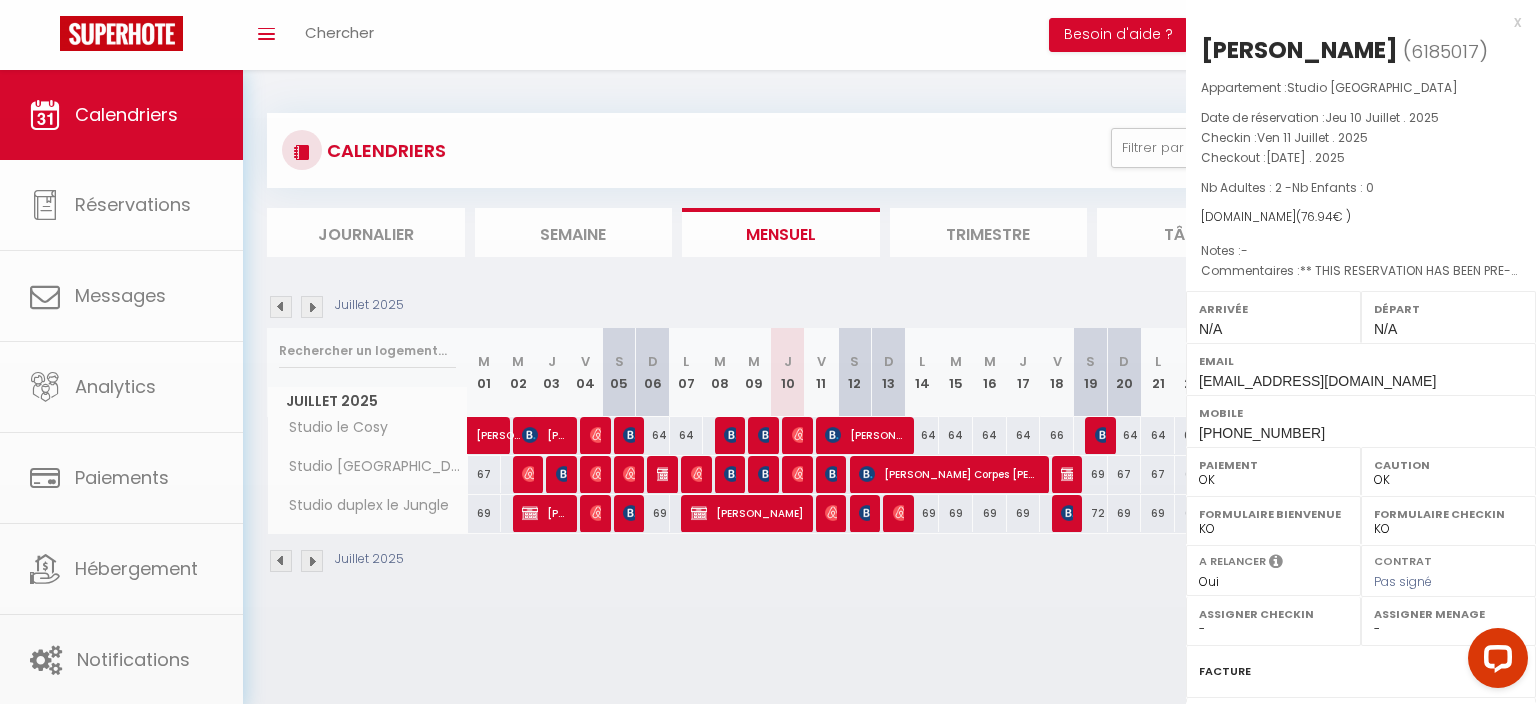 select on "KO" 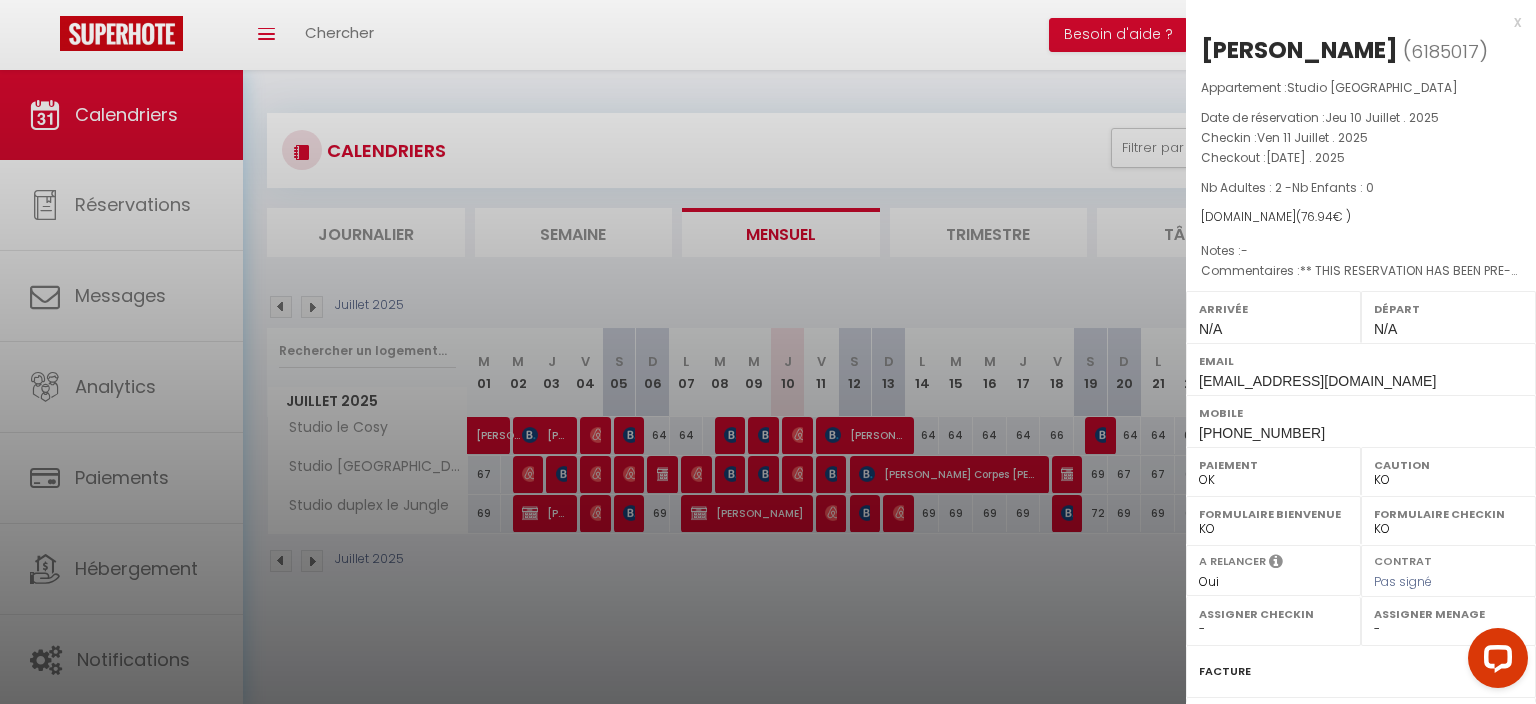 click at bounding box center (768, 352) 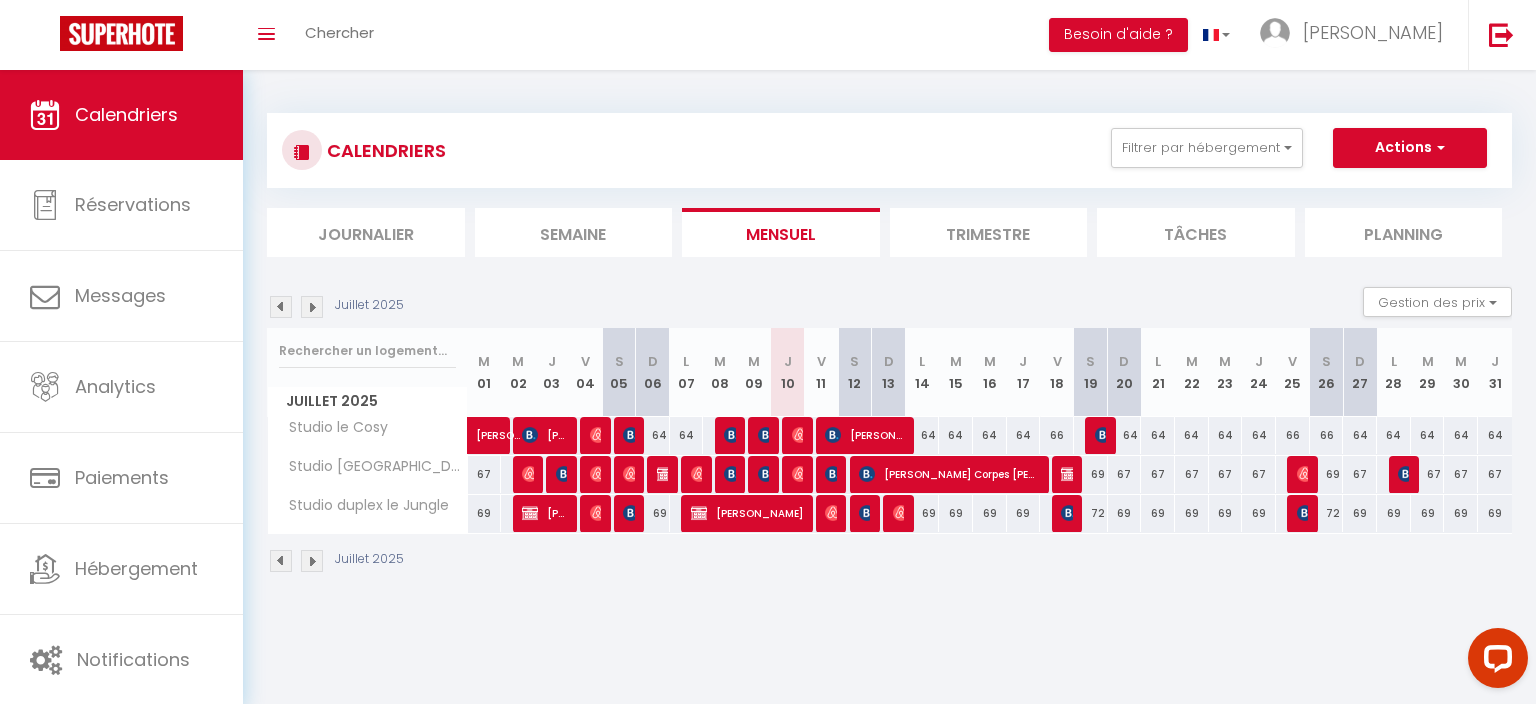 click at bounding box center [833, 435] 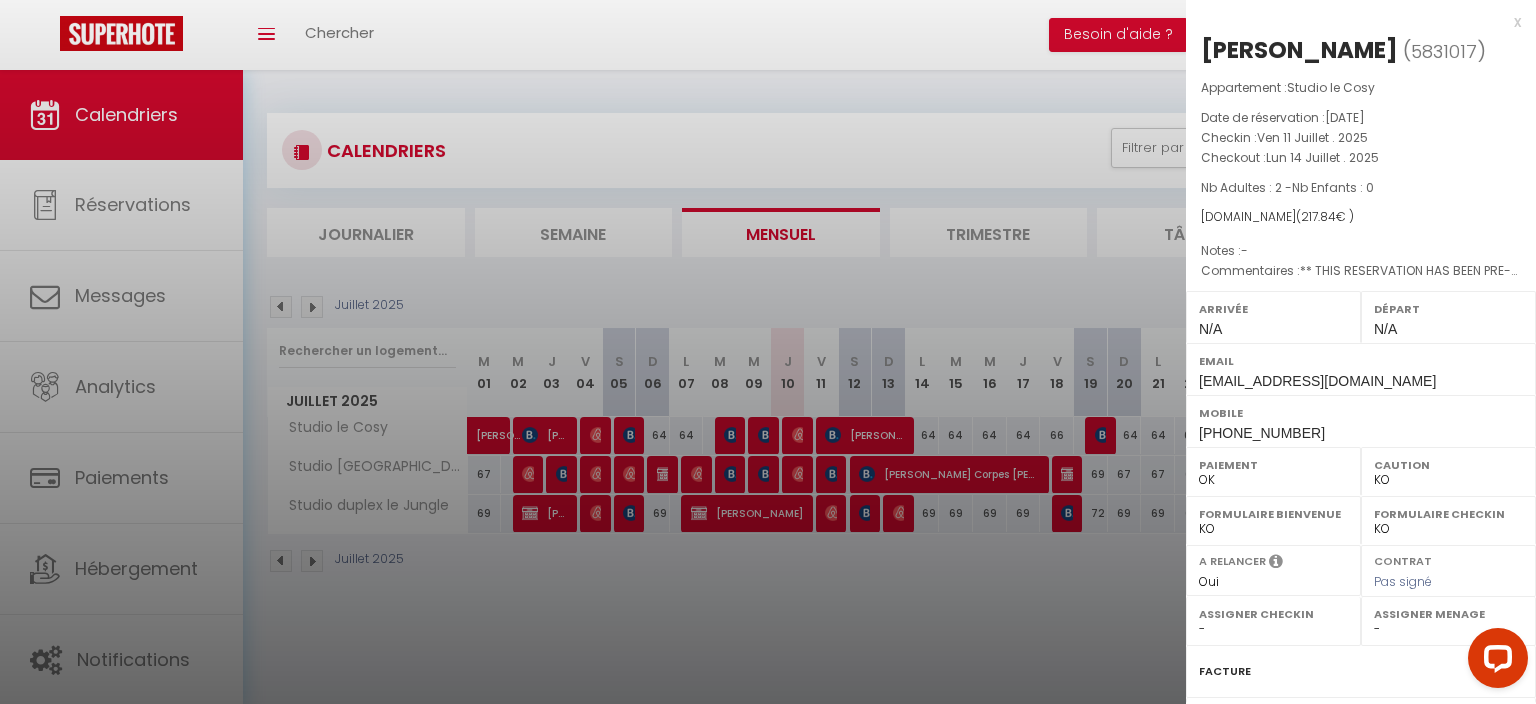 click at bounding box center (768, 352) 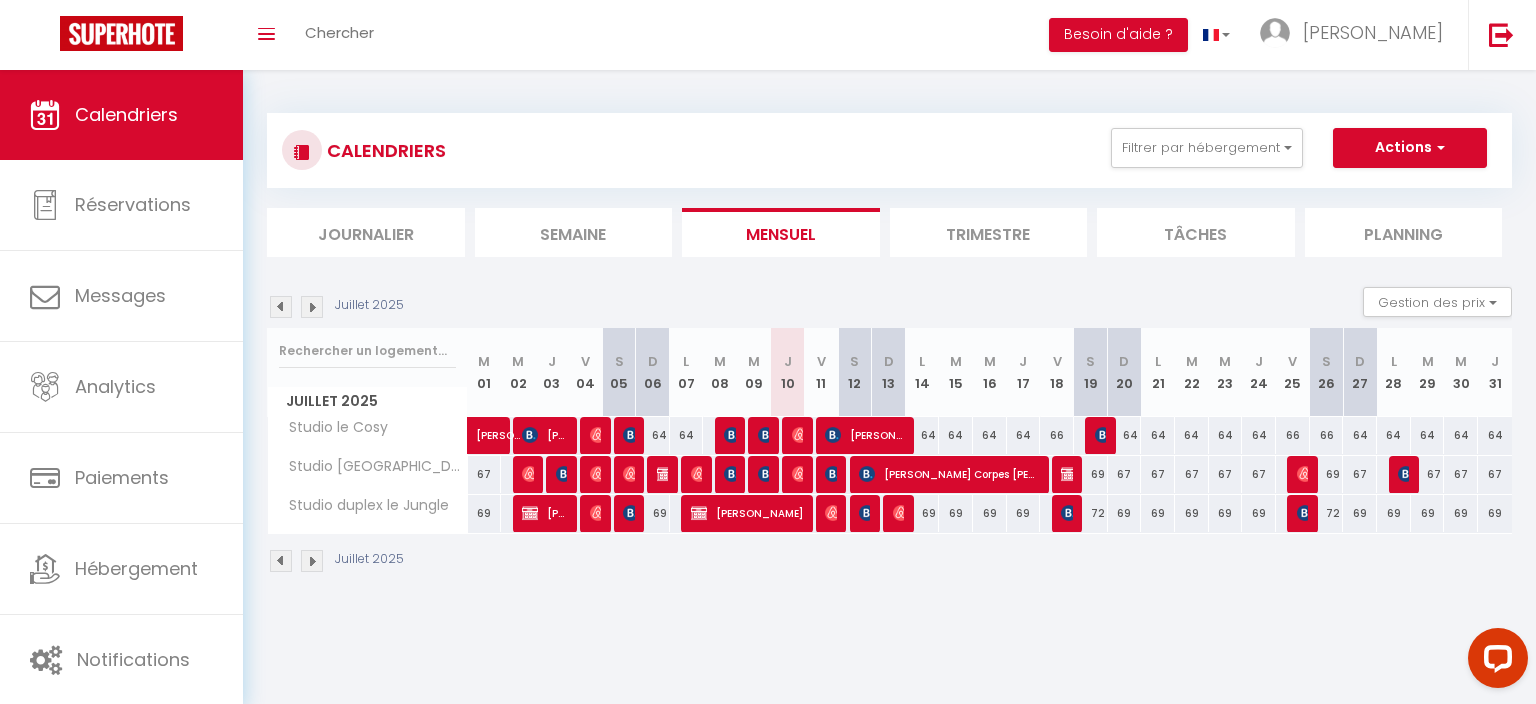 click on "[PERSON_NAME] Corpes [PERSON_NAME]" at bounding box center (949, 474) 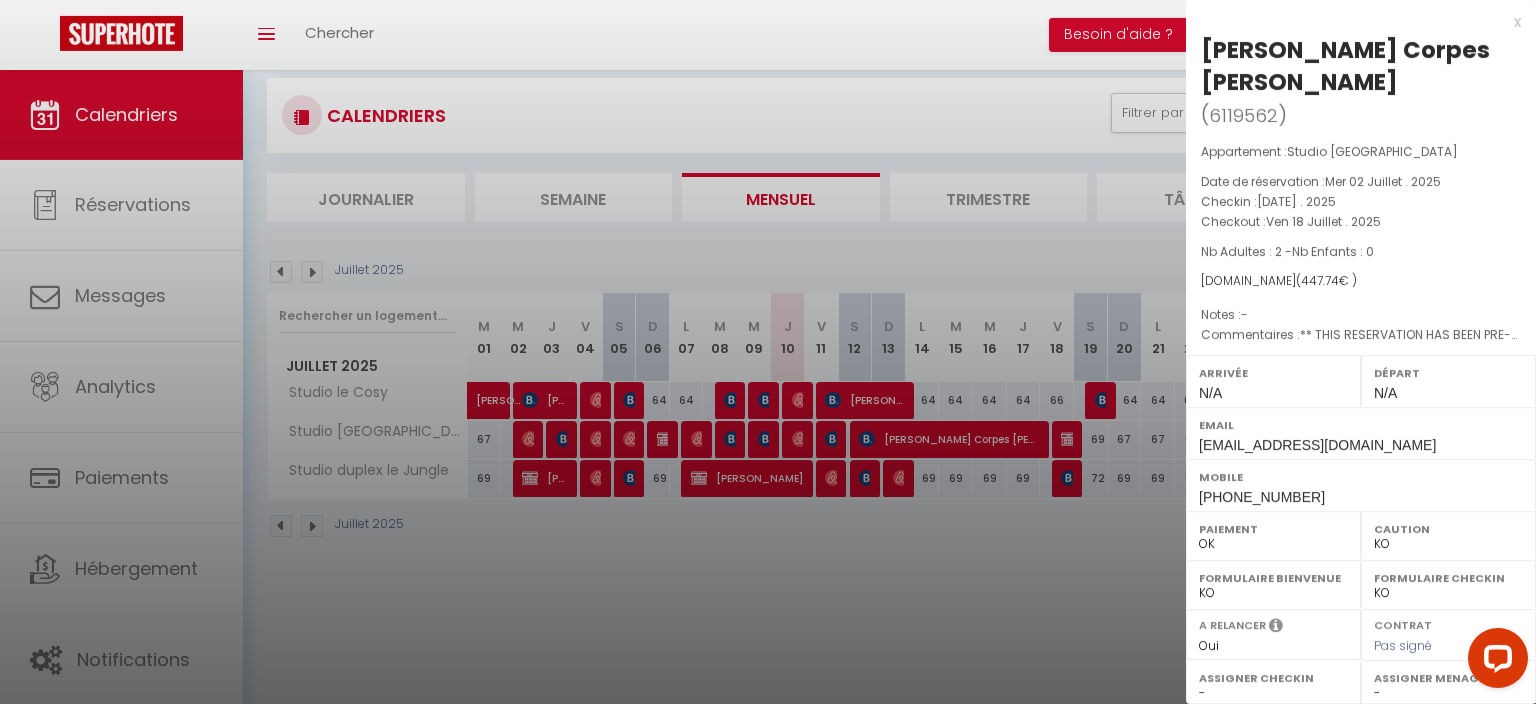 scroll, scrollTop: 0, scrollLeft: 0, axis: both 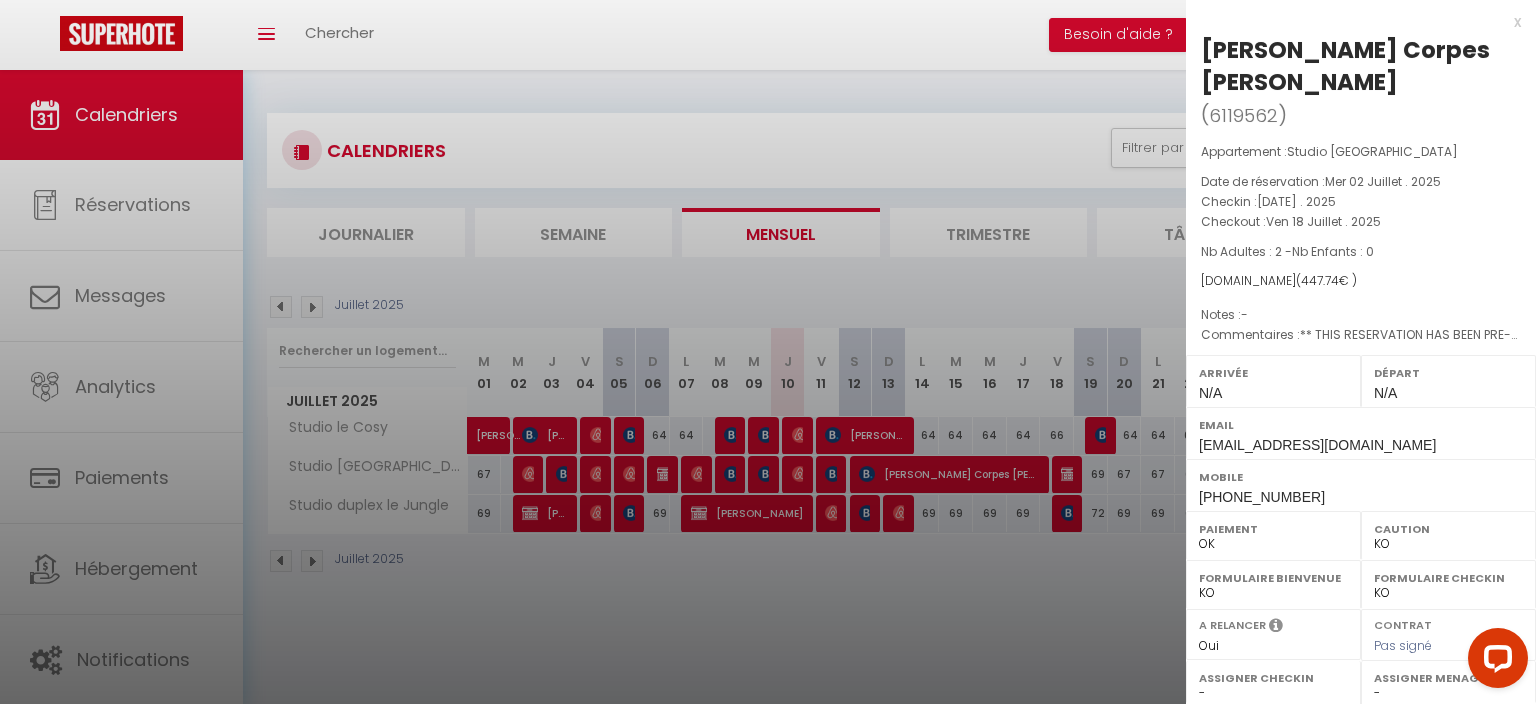 click at bounding box center [768, 352] 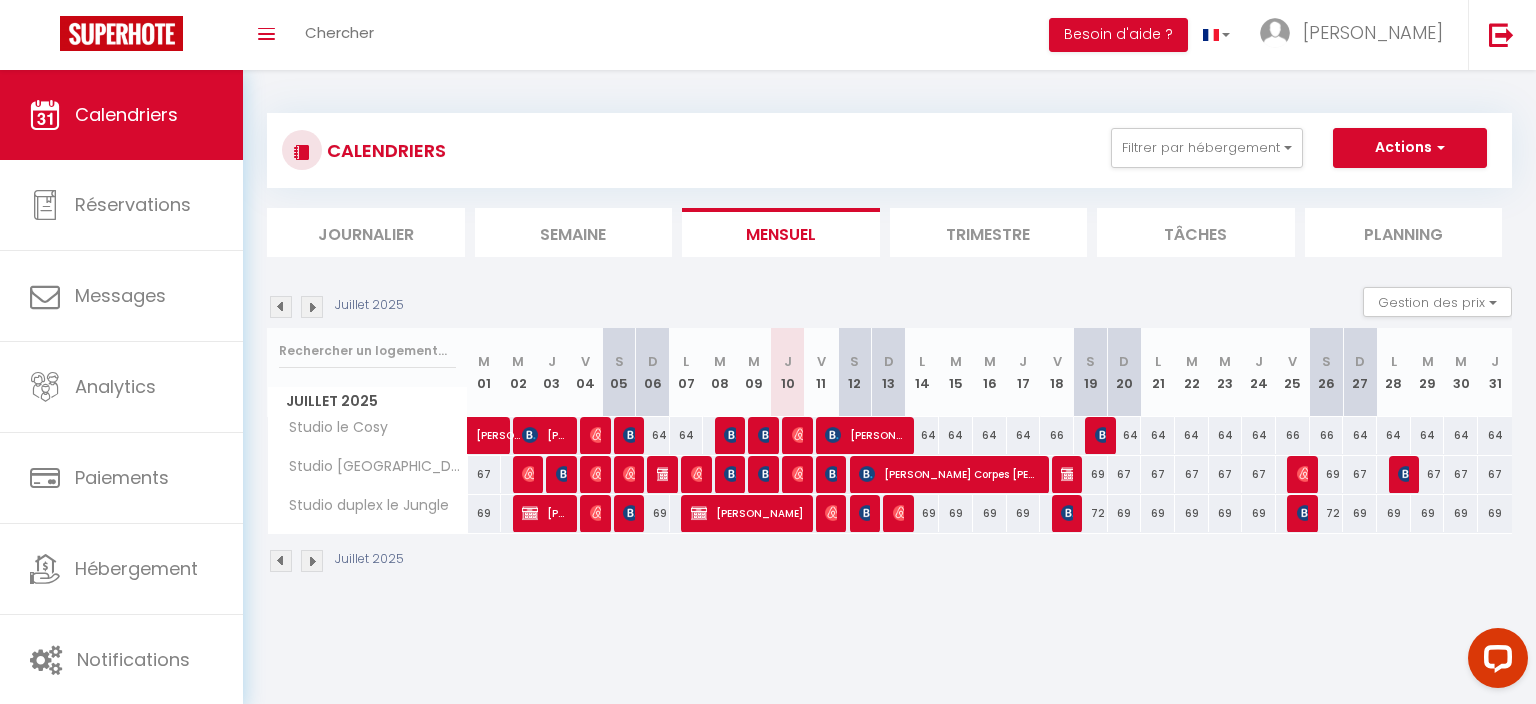 click on "[PERSON_NAME] Corpes [PERSON_NAME]" at bounding box center (949, 474) 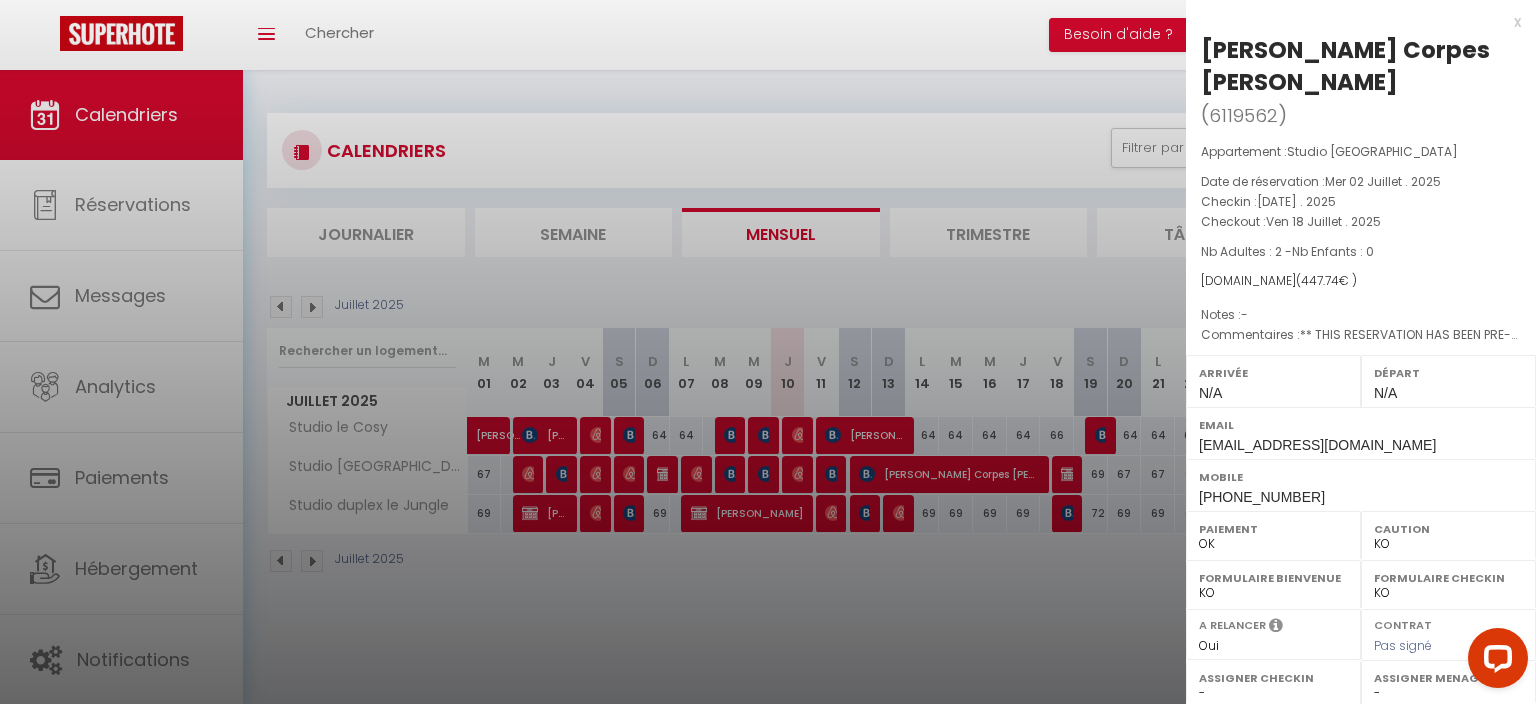 click at bounding box center [768, 352] 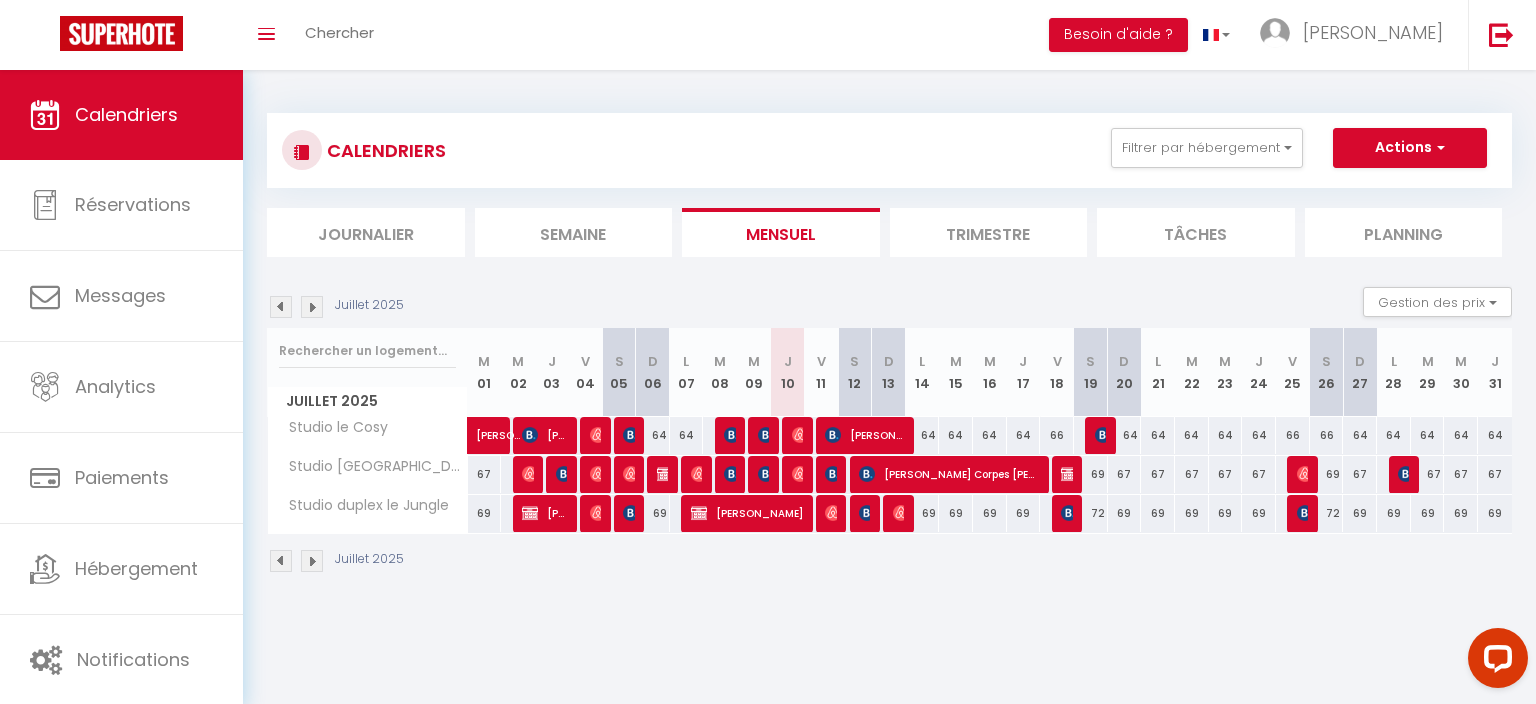 click on "[PERSON_NAME] Corpes [PERSON_NAME]" at bounding box center (949, 474) 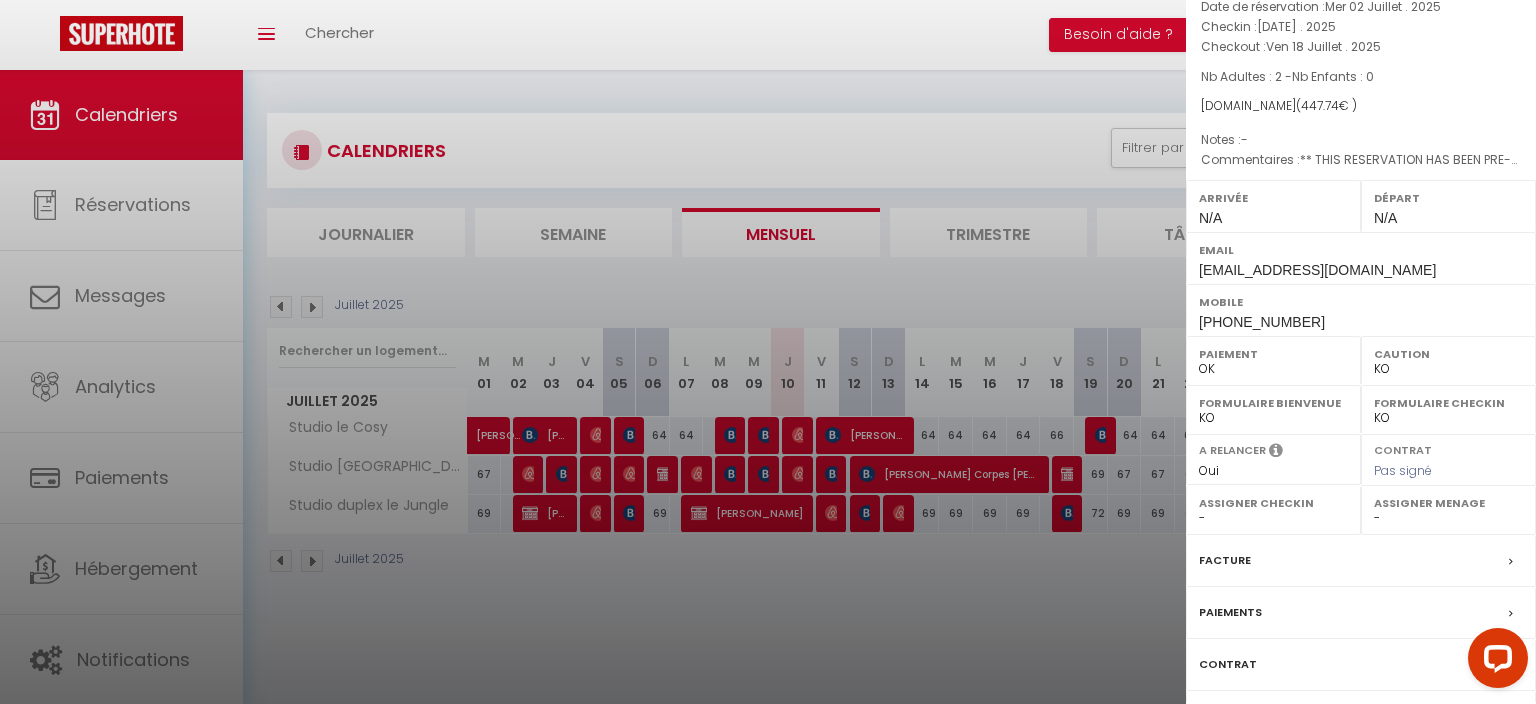scroll, scrollTop: 289, scrollLeft: 0, axis: vertical 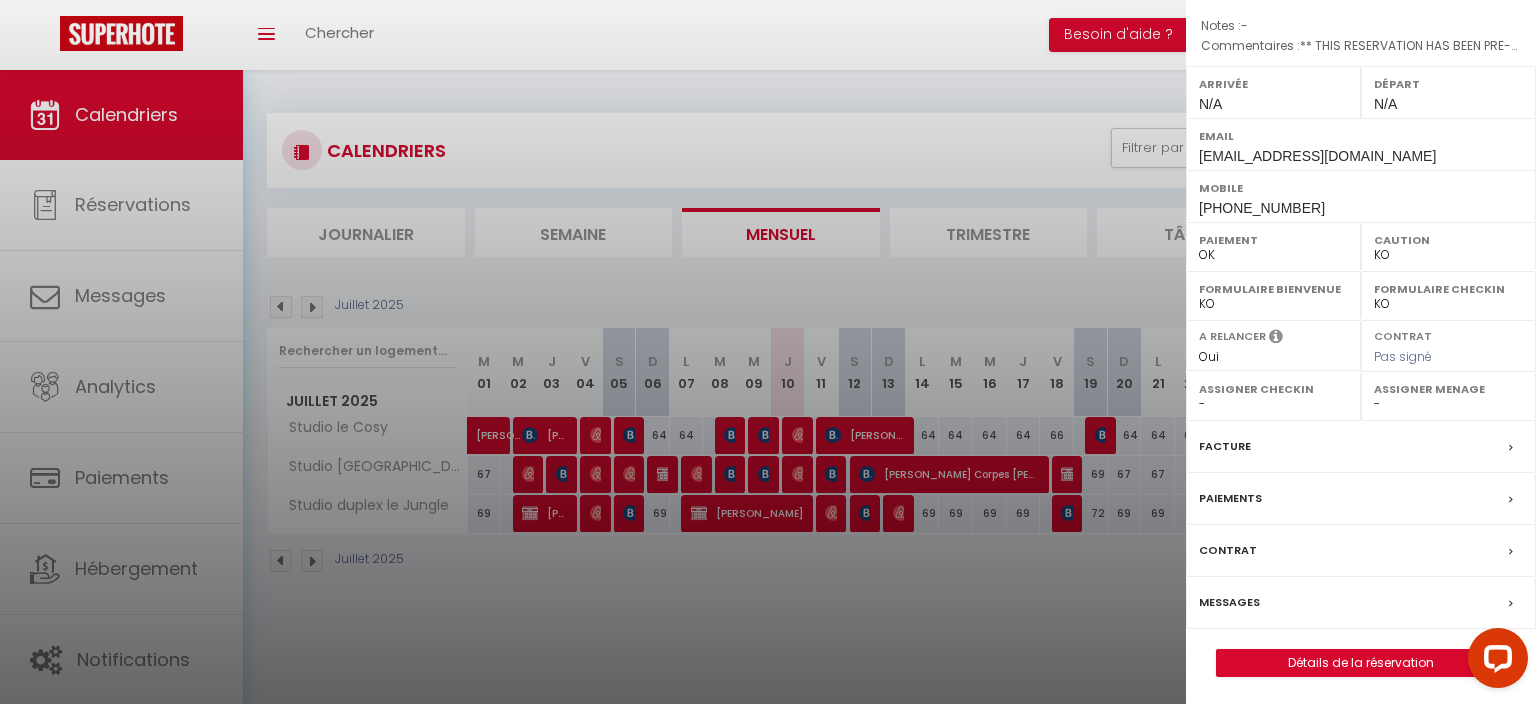 click at bounding box center [768, 352] 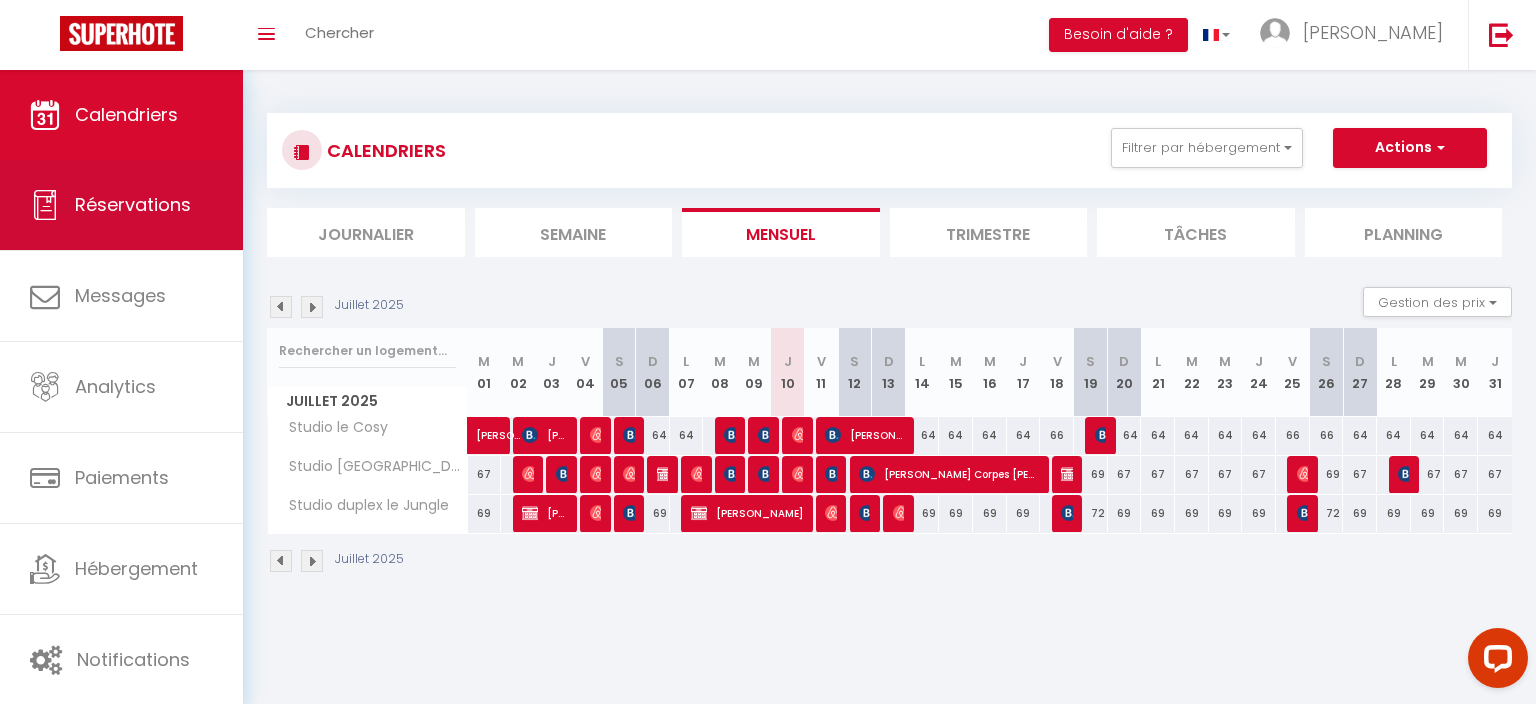 click on "Réservations" at bounding box center [133, 204] 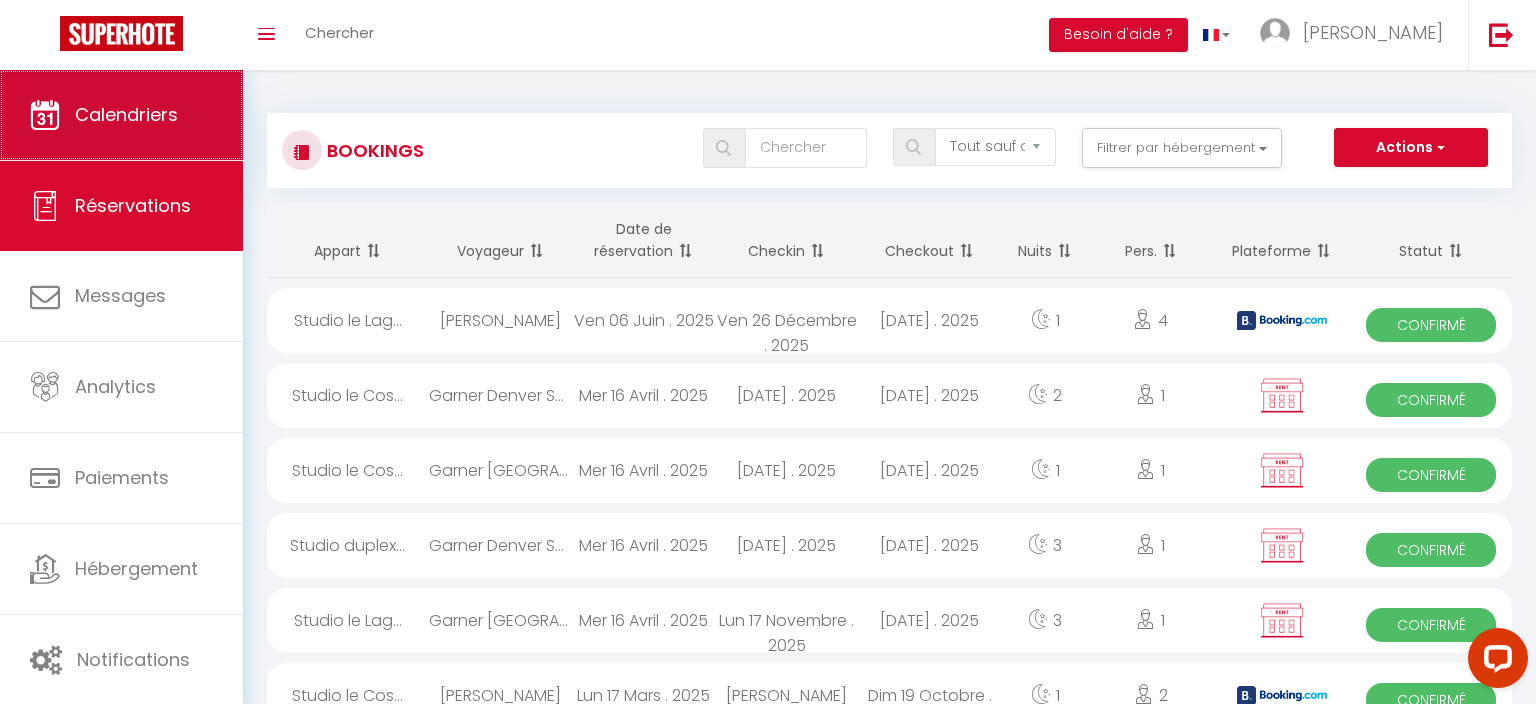 click on "Calendriers" at bounding box center [126, 114] 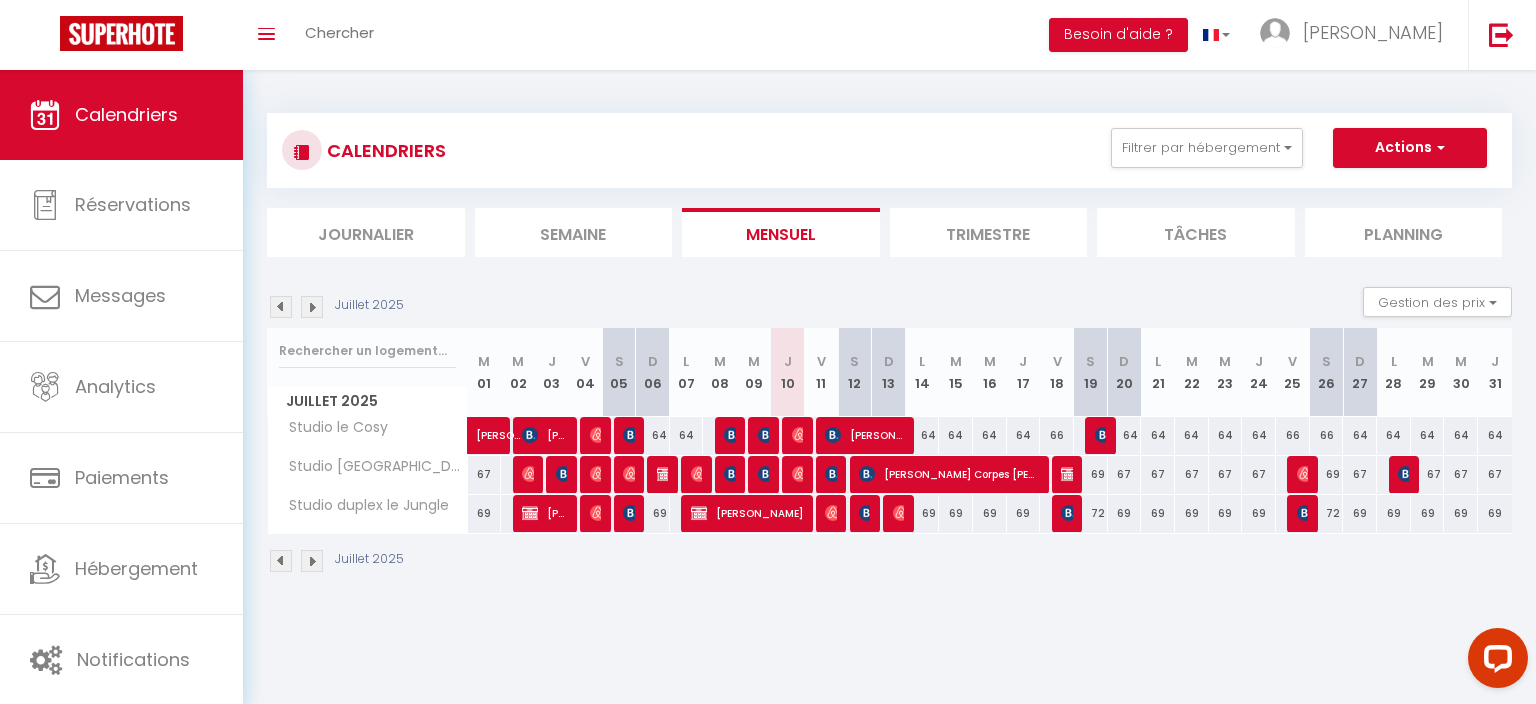 click on "Trimestre" at bounding box center (989, 232) 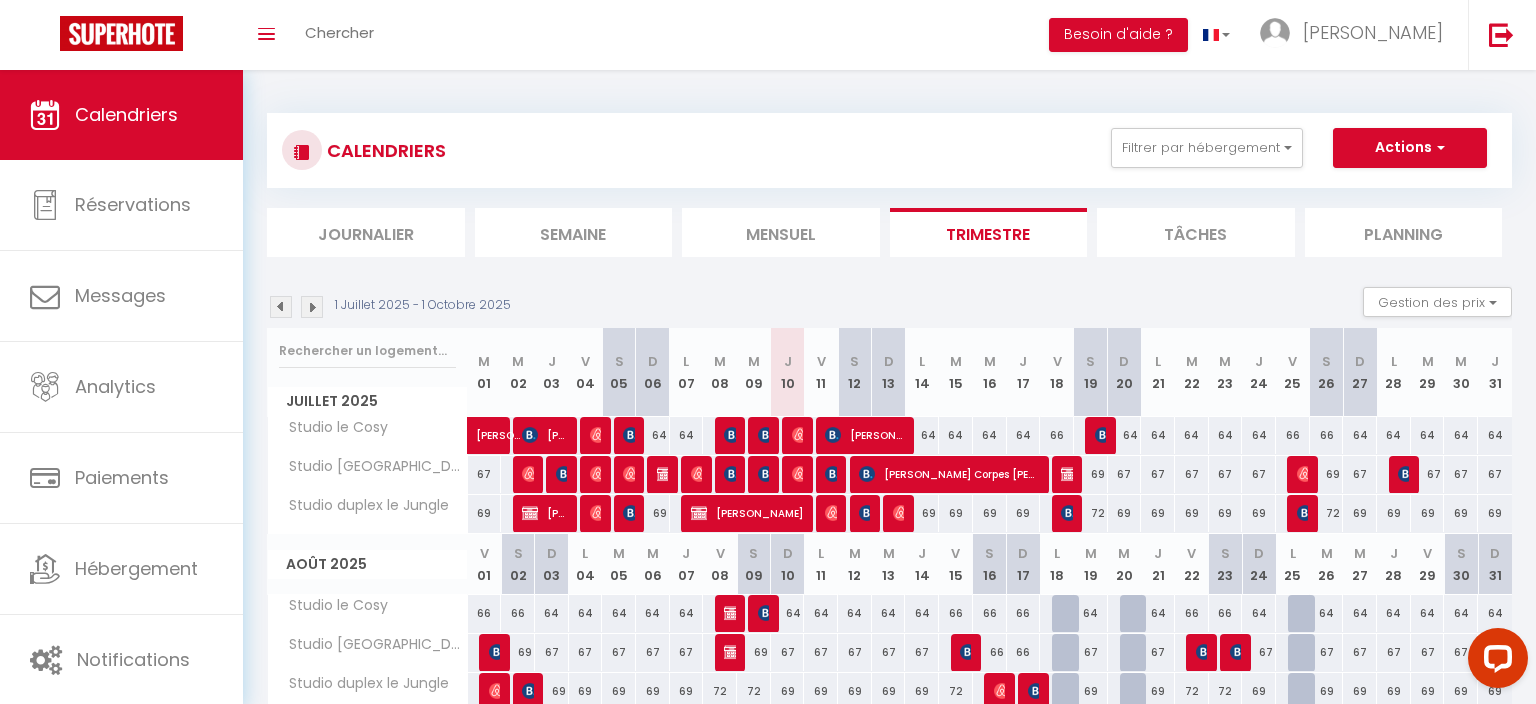 click on "Mensuel" at bounding box center [781, 232] 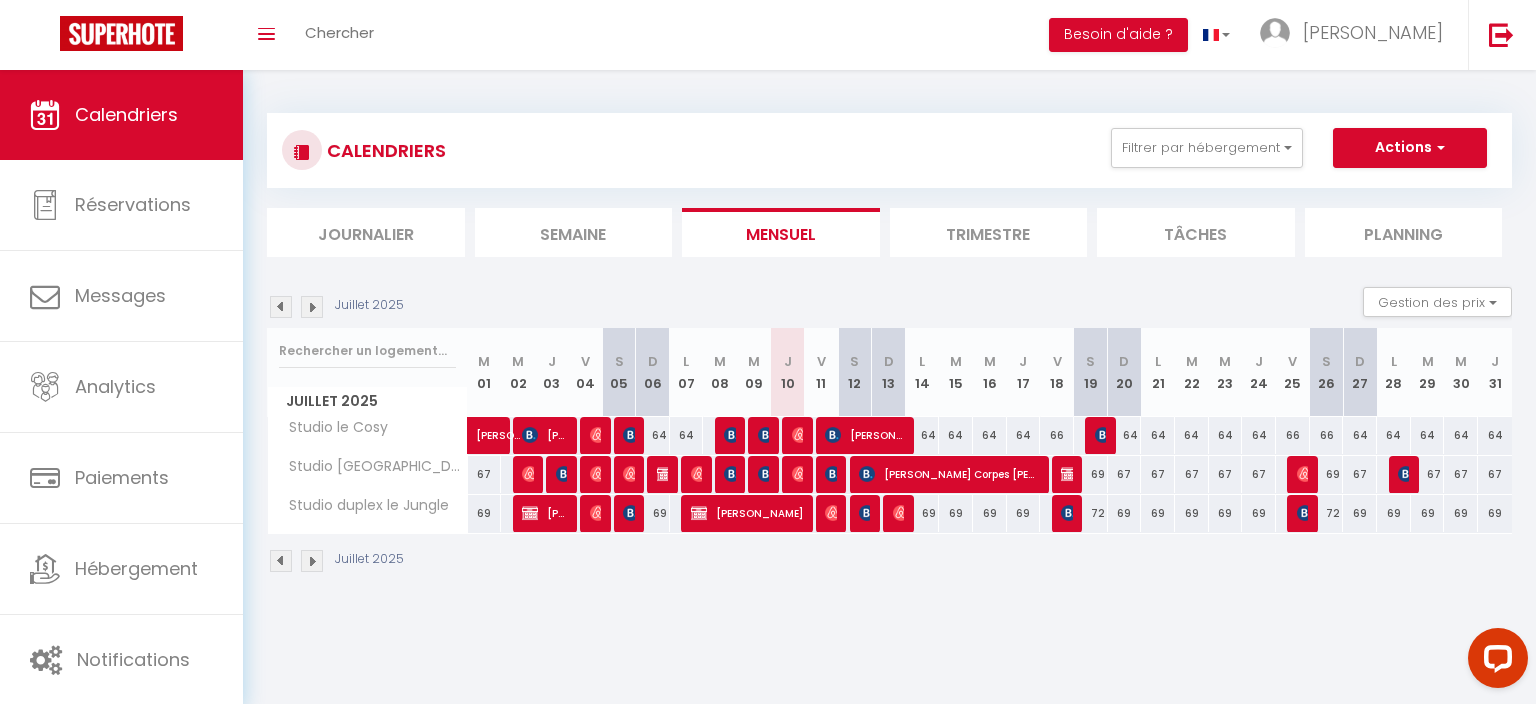 click on "Journalier" at bounding box center (366, 232) 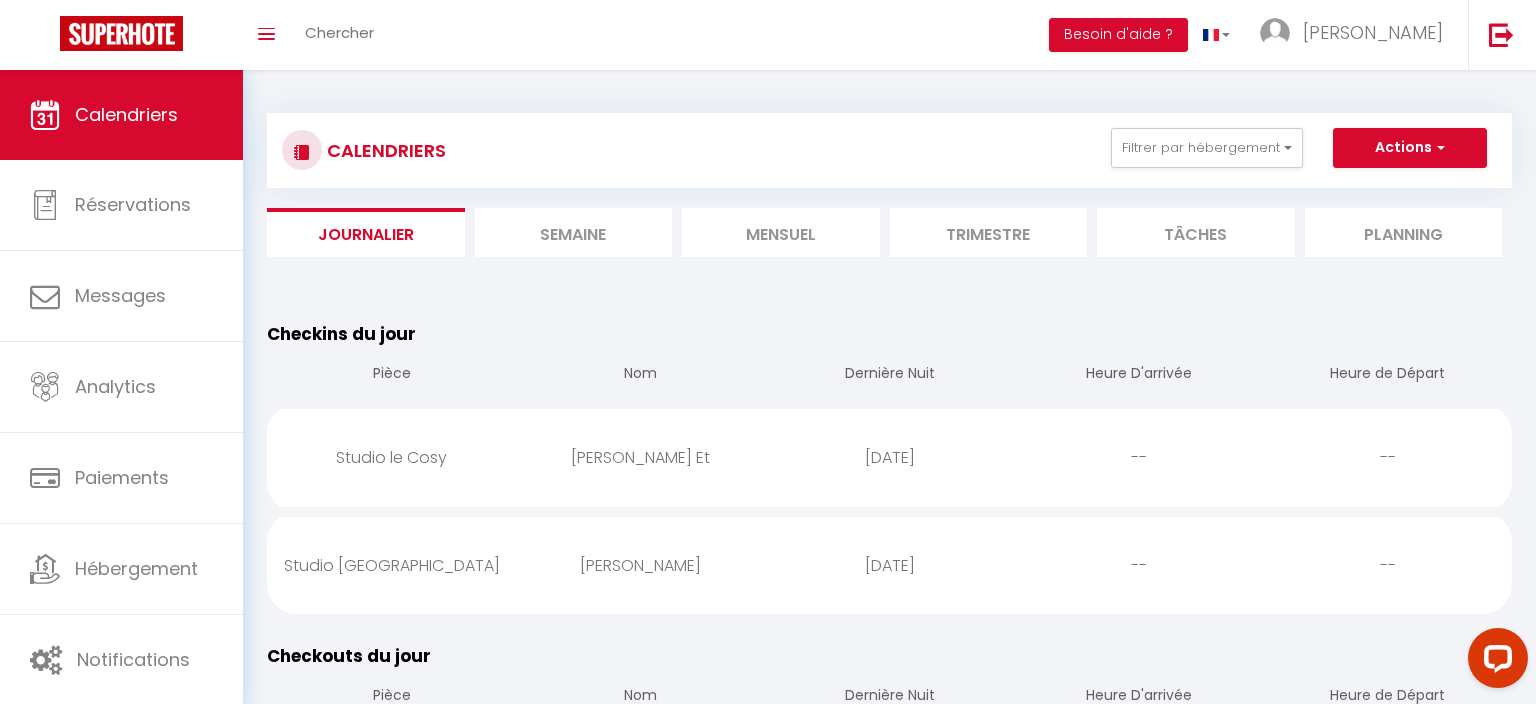 click on "Semaine" at bounding box center (574, 232) 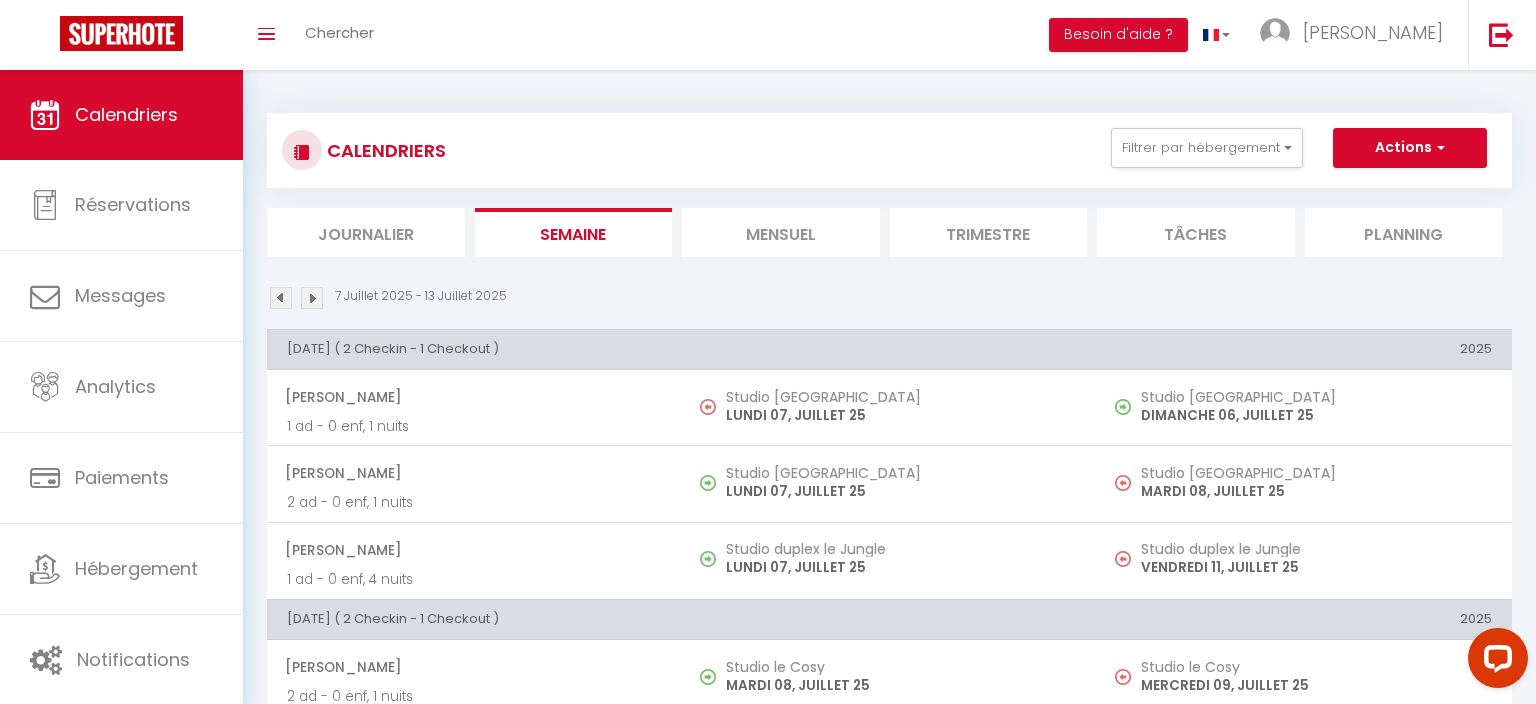 click on "Mensuel" at bounding box center (781, 232) 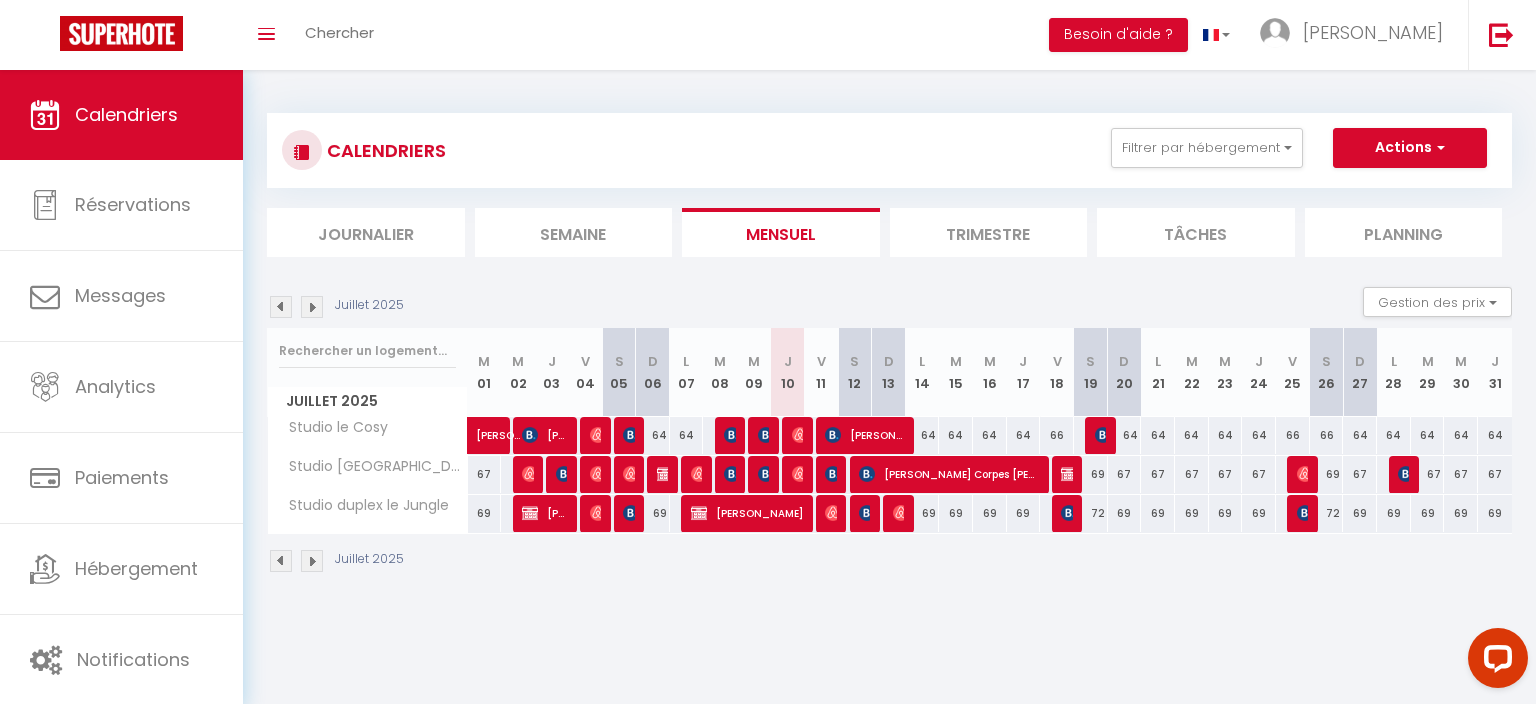 click on "Semaine" at bounding box center (574, 232) 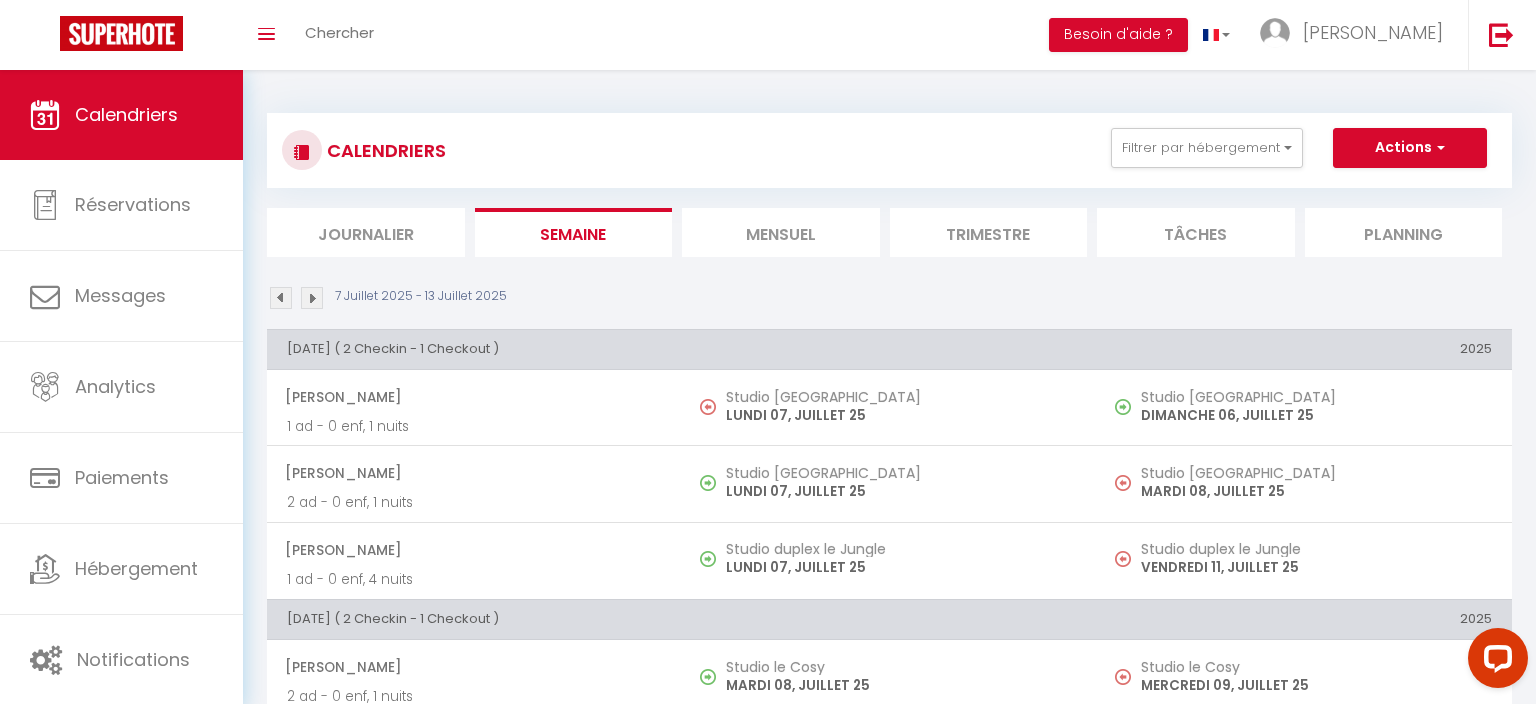 click on "Mensuel" at bounding box center (781, 232) 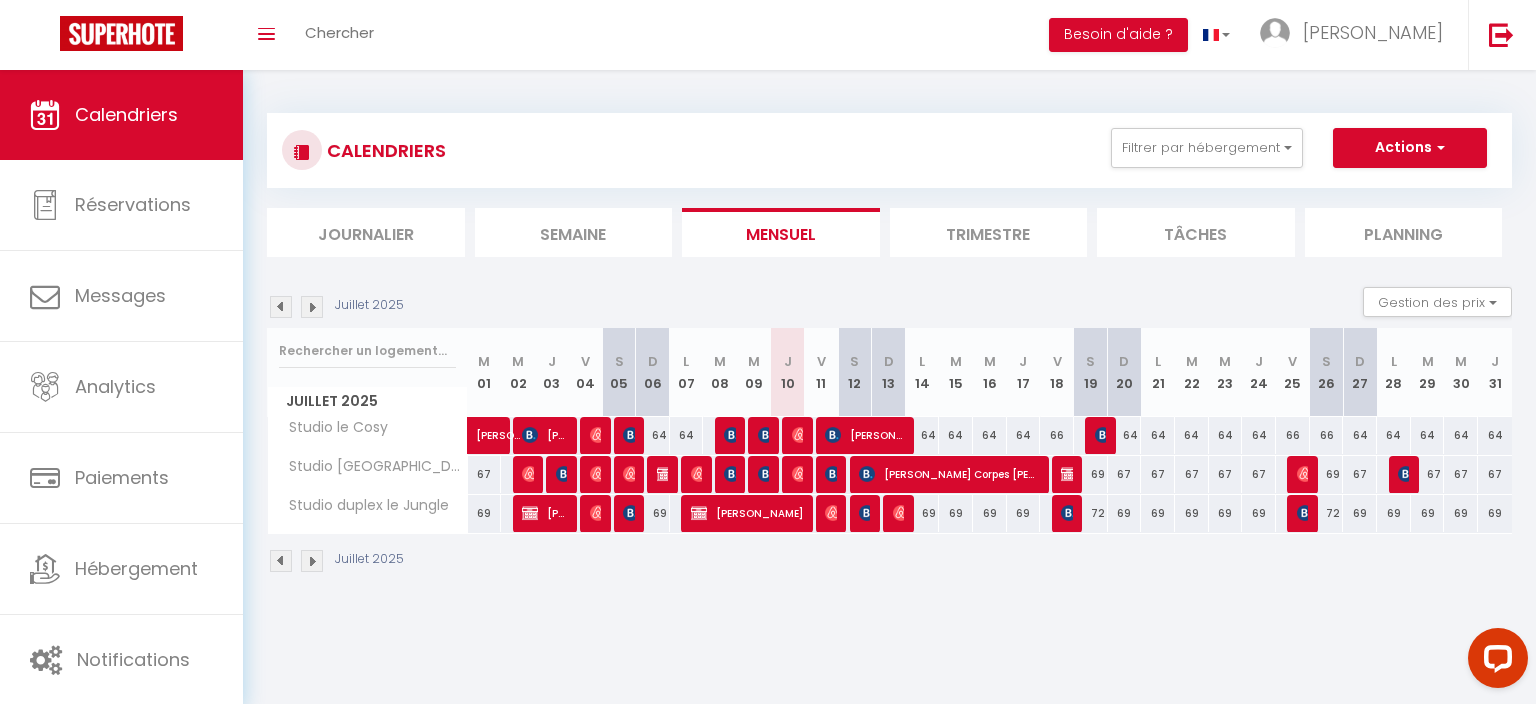 click on "Trimestre" at bounding box center (989, 232) 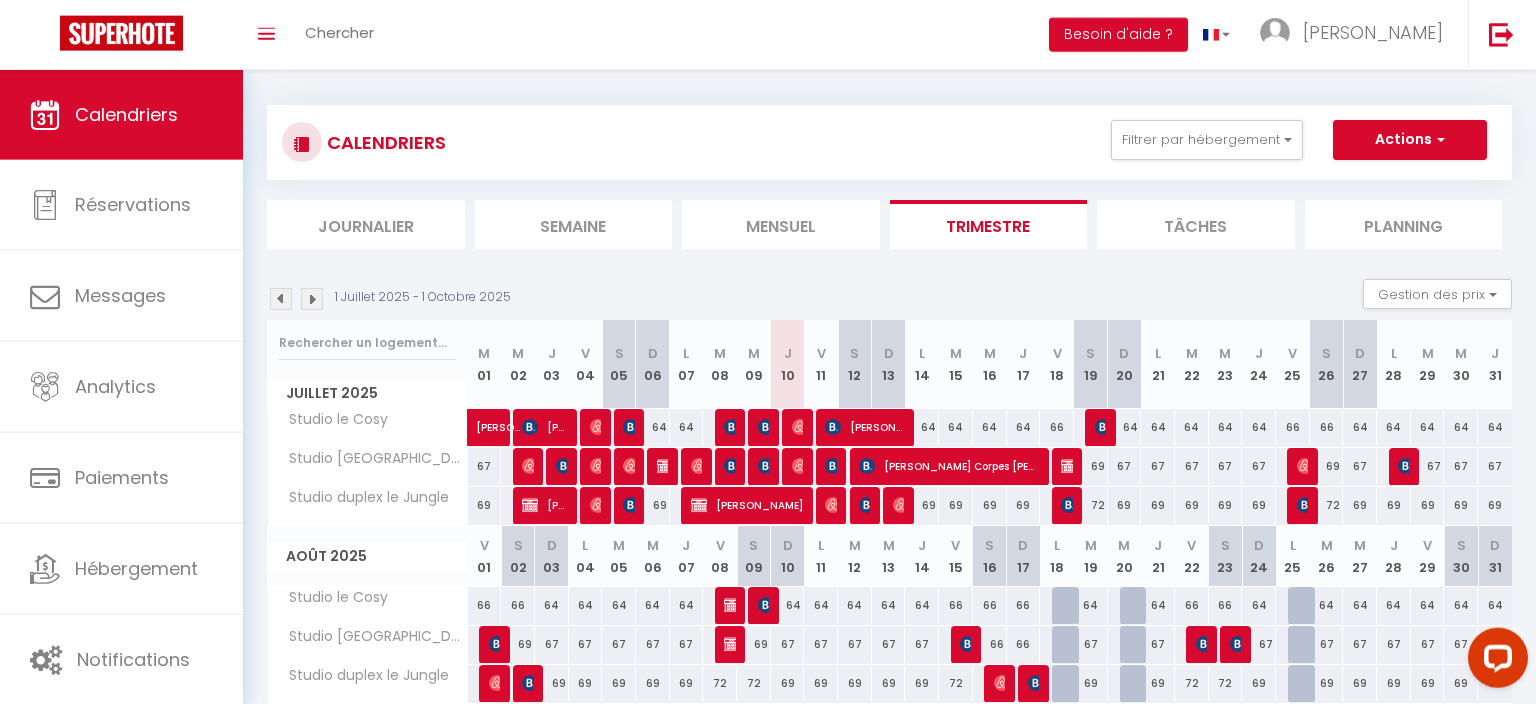 scroll, scrollTop: 0, scrollLeft: 0, axis: both 